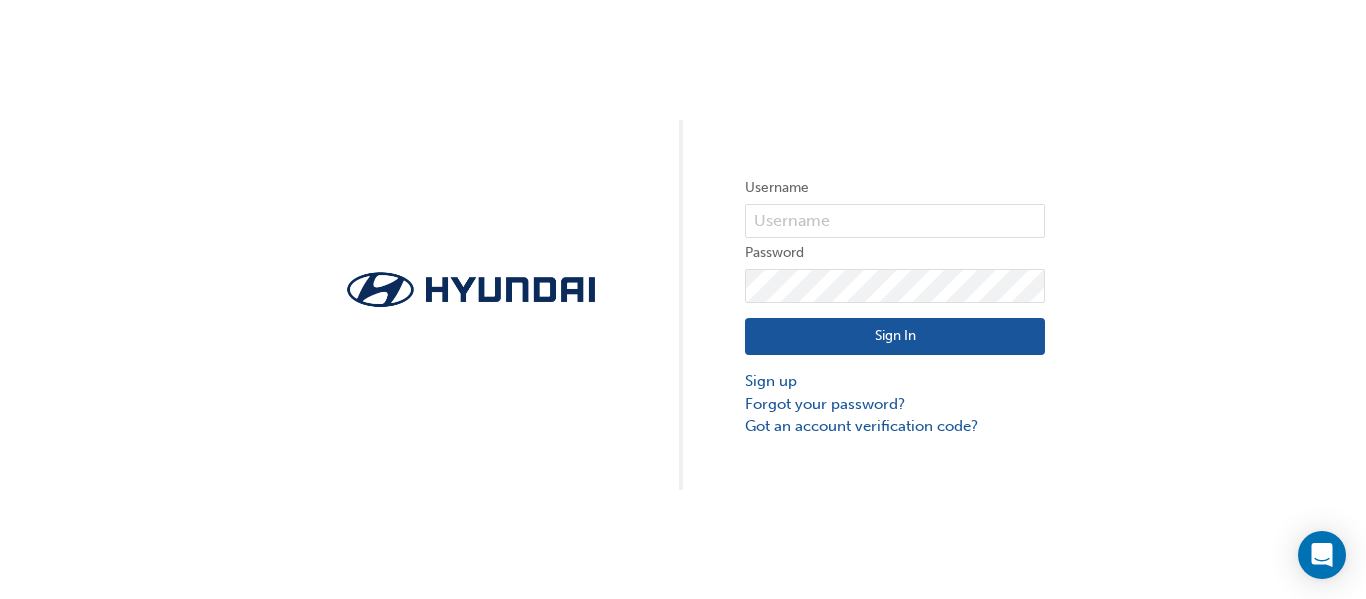 scroll, scrollTop: 0, scrollLeft: 0, axis: both 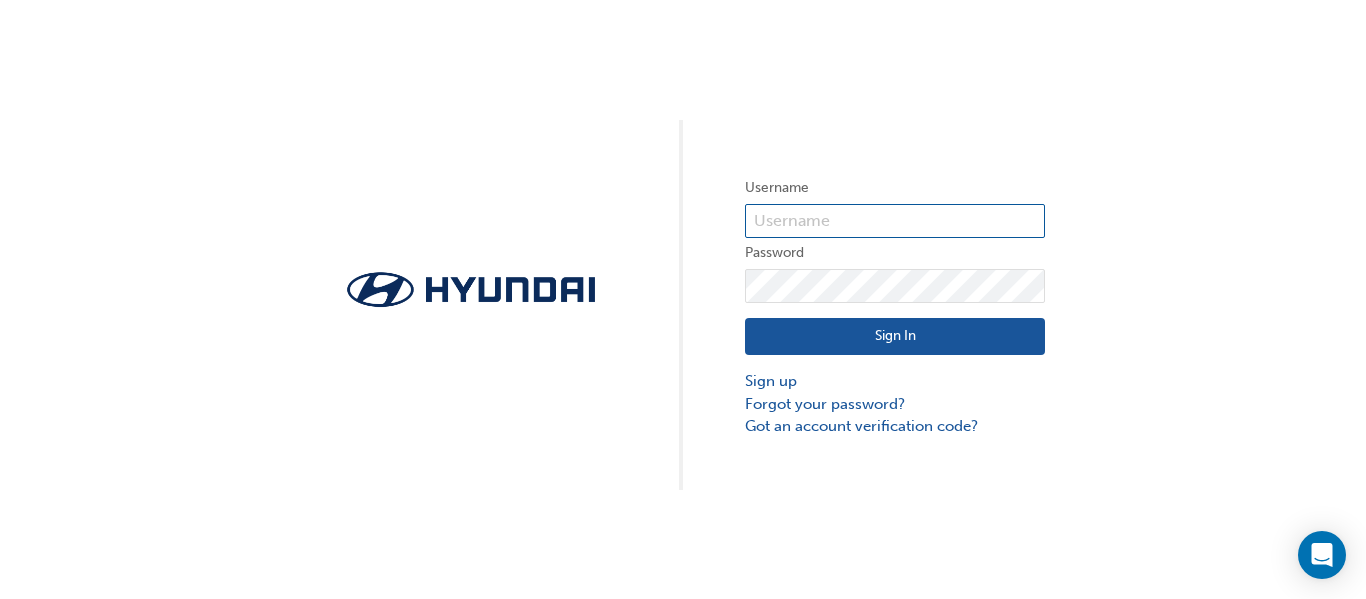 drag, startPoint x: 853, startPoint y: 220, endPoint x: 864, endPoint y: 221, distance: 11.045361 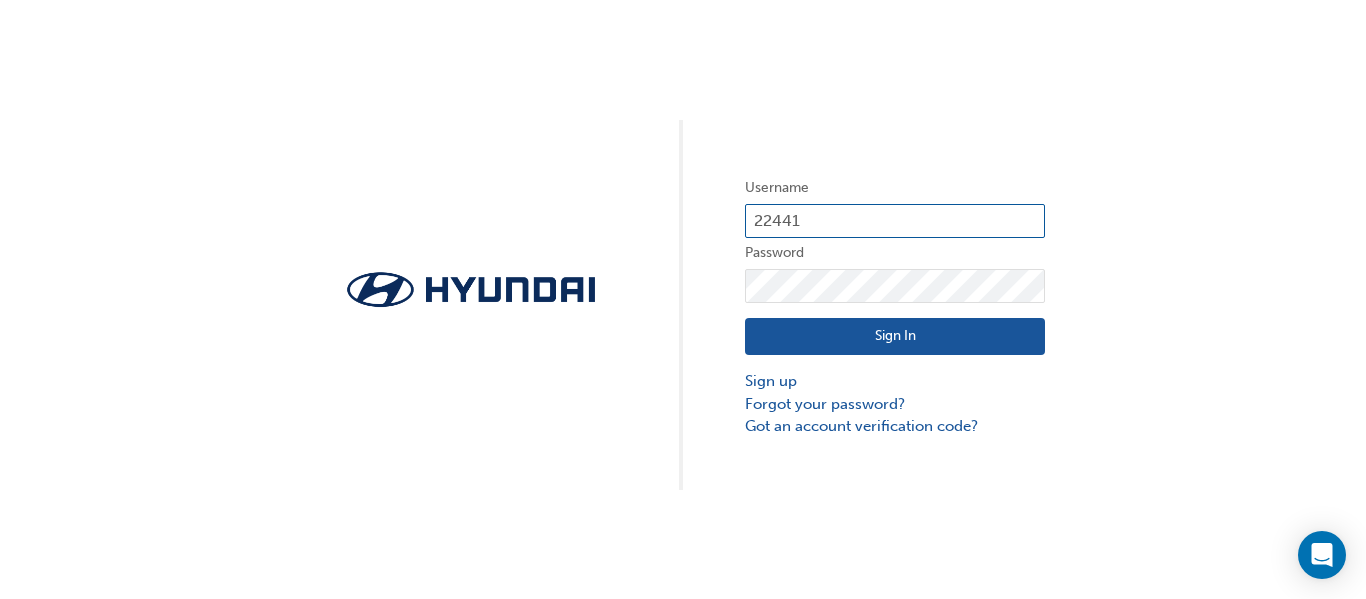 type on "22441" 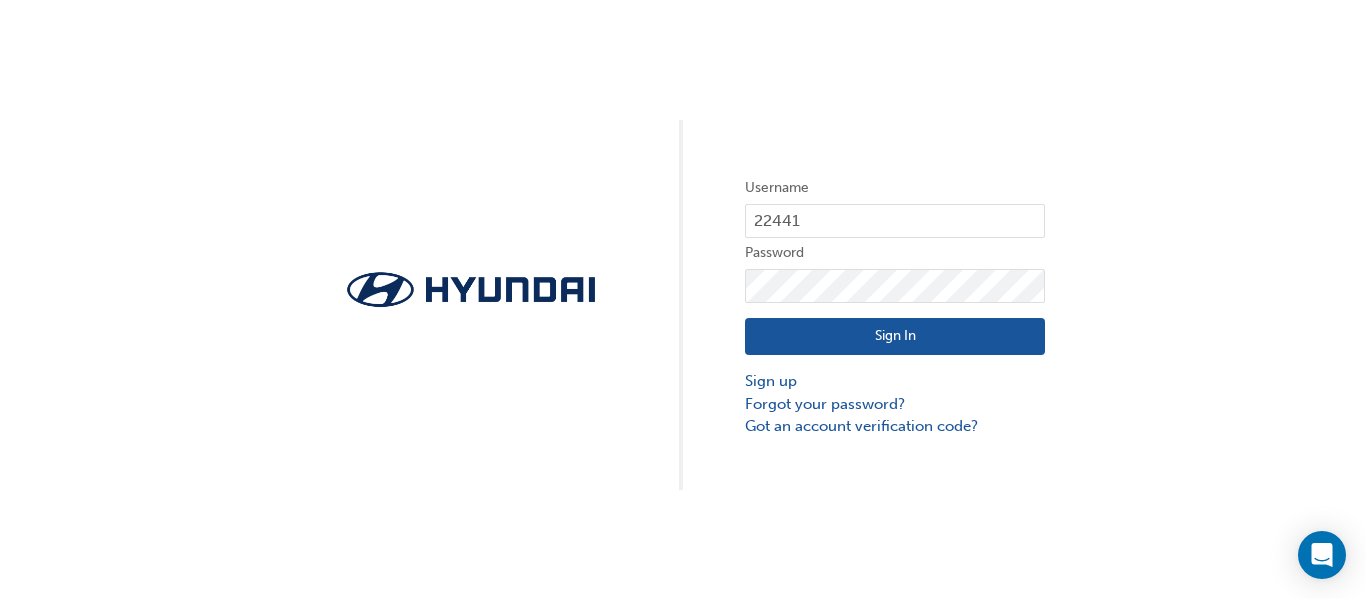 click on "Sign In" at bounding box center (895, 337) 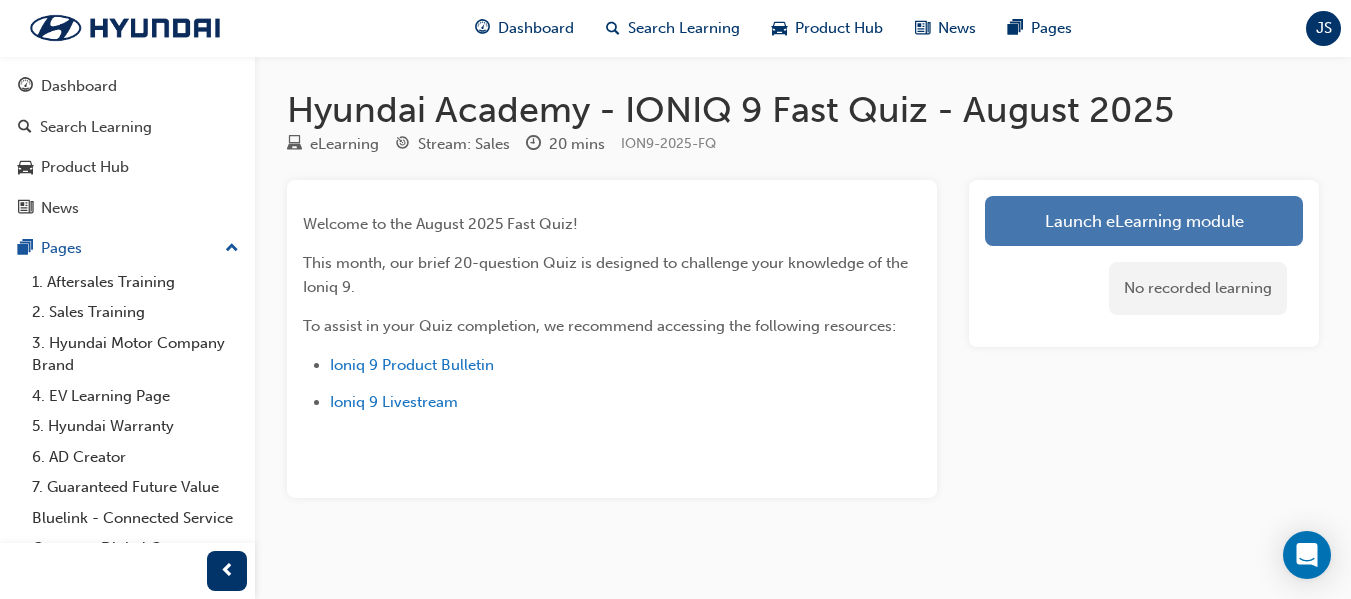 click on "Launch eLearning module" at bounding box center (1144, 221) 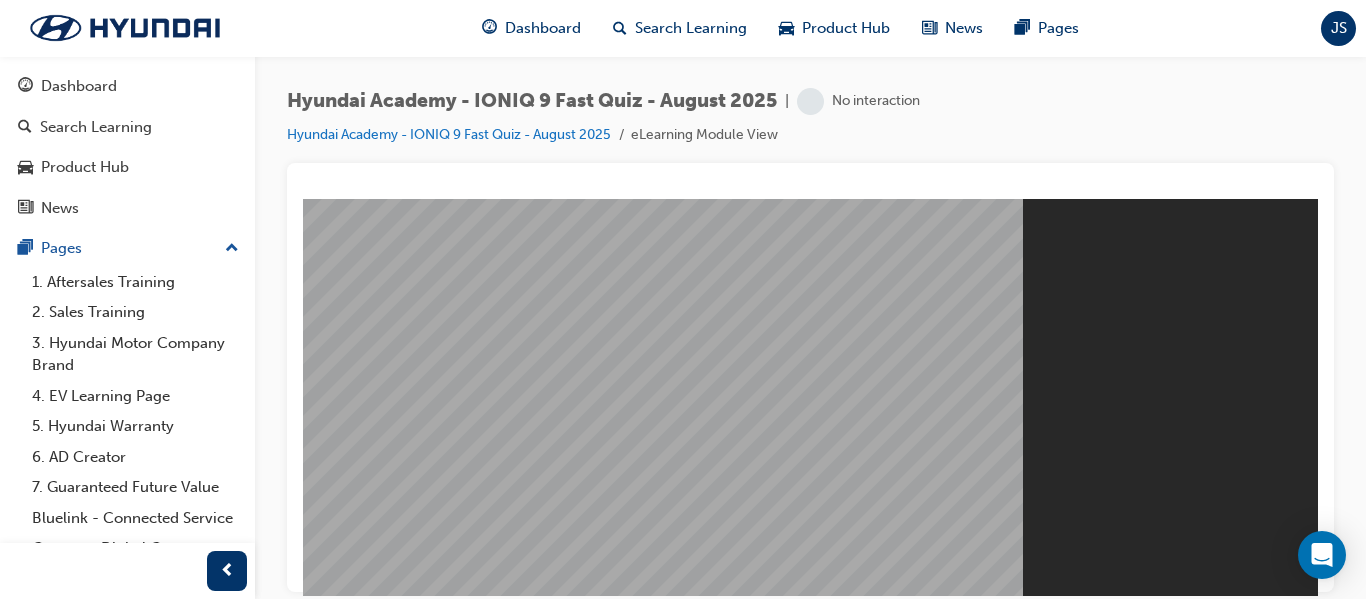 scroll, scrollTop: 0, scrollLeft: 0, axis: both 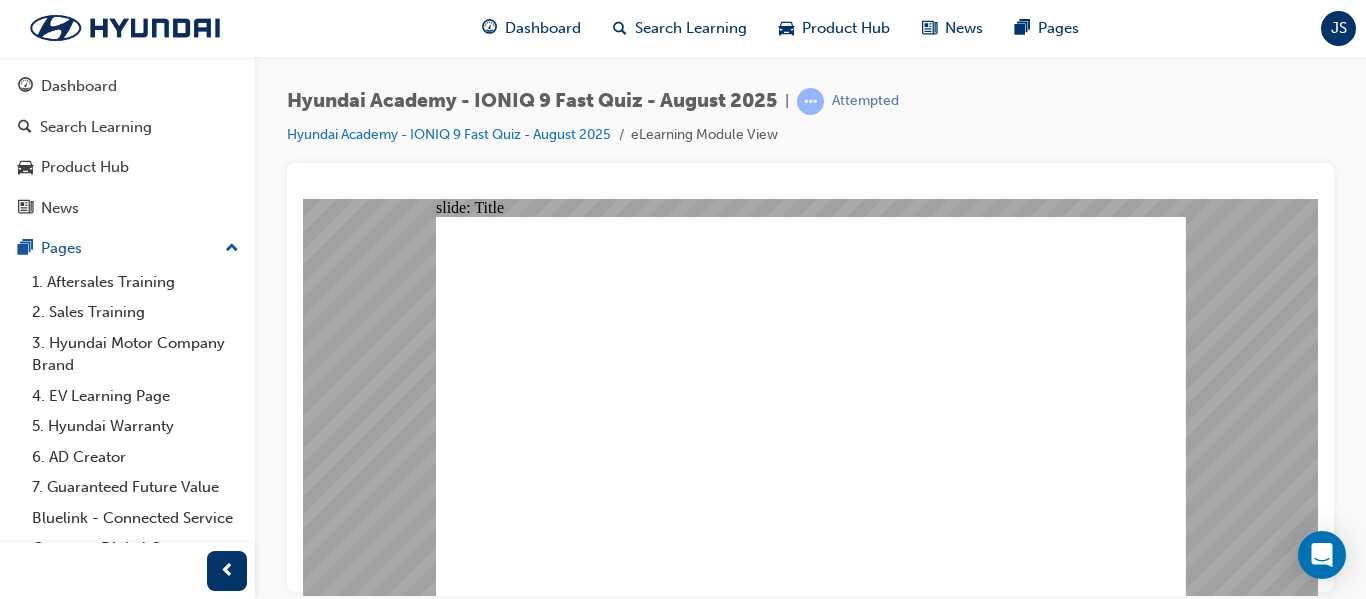 click 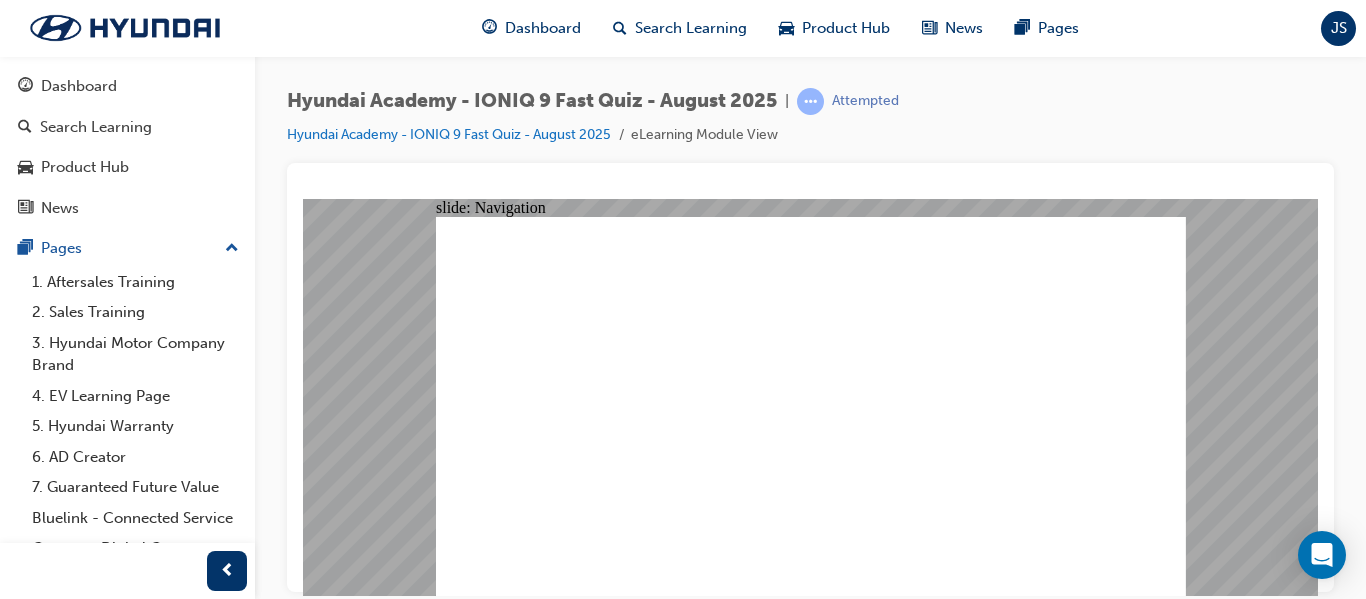click 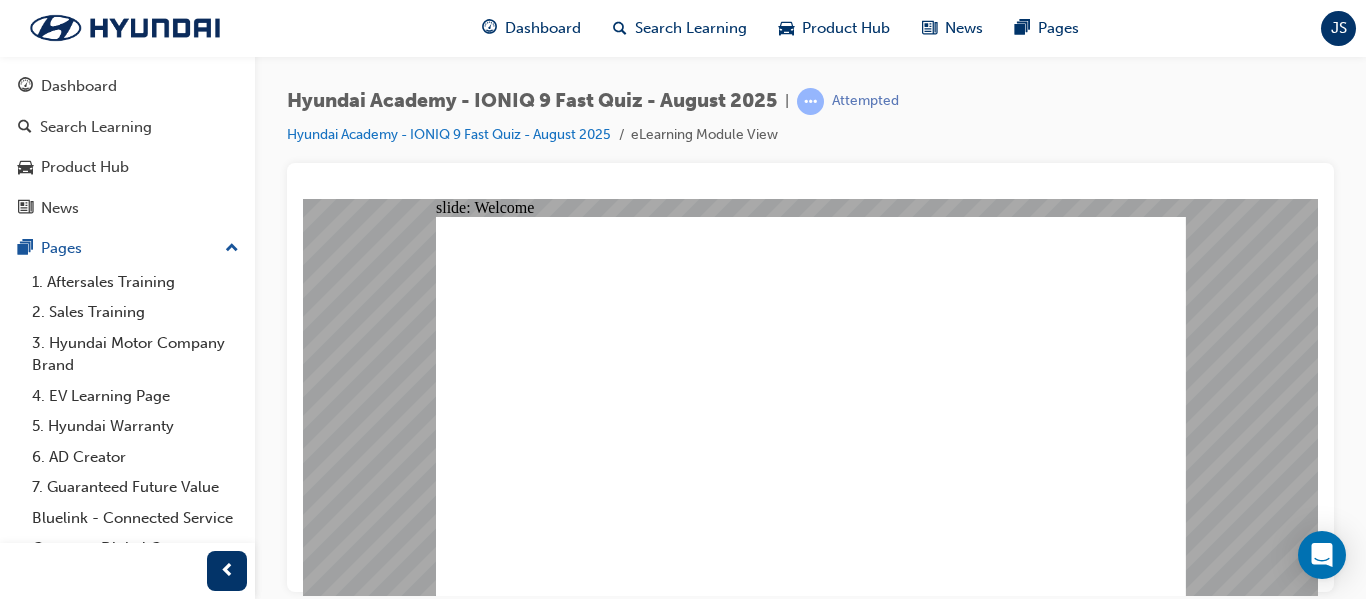 click 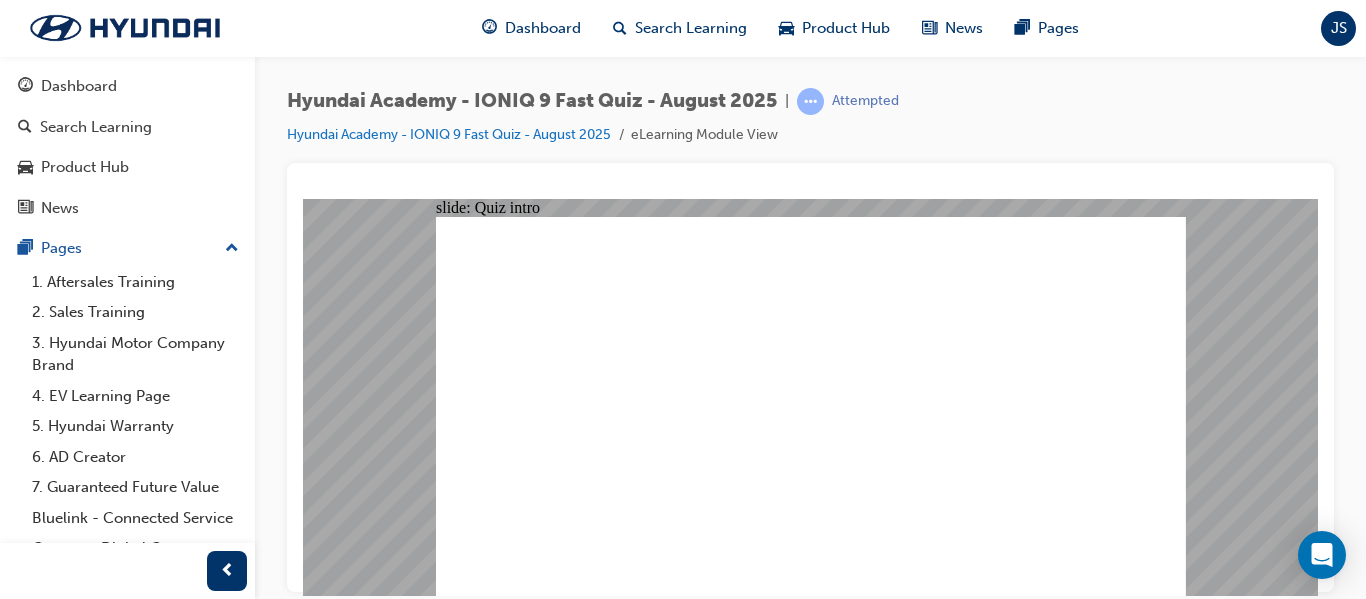 drag, startPoint x: 781, startPoint y: 488, endPoint x: 794, endPoint y: 473, distance: 19.849434 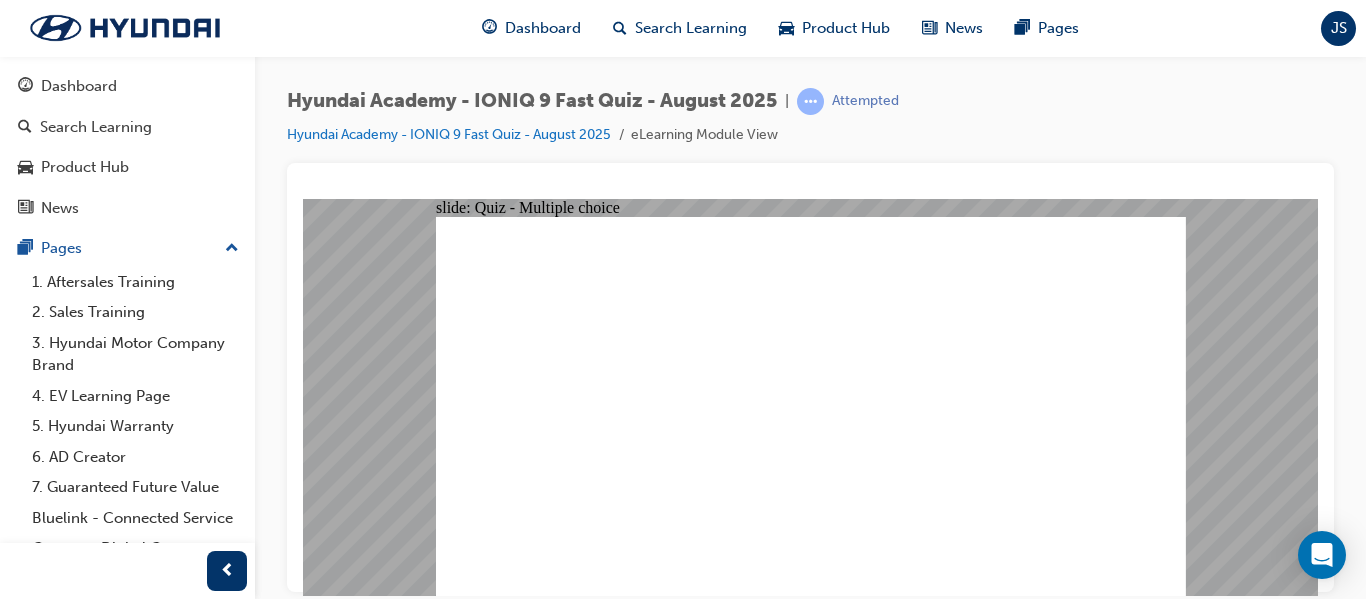 click at bounding box center (811, 2319) 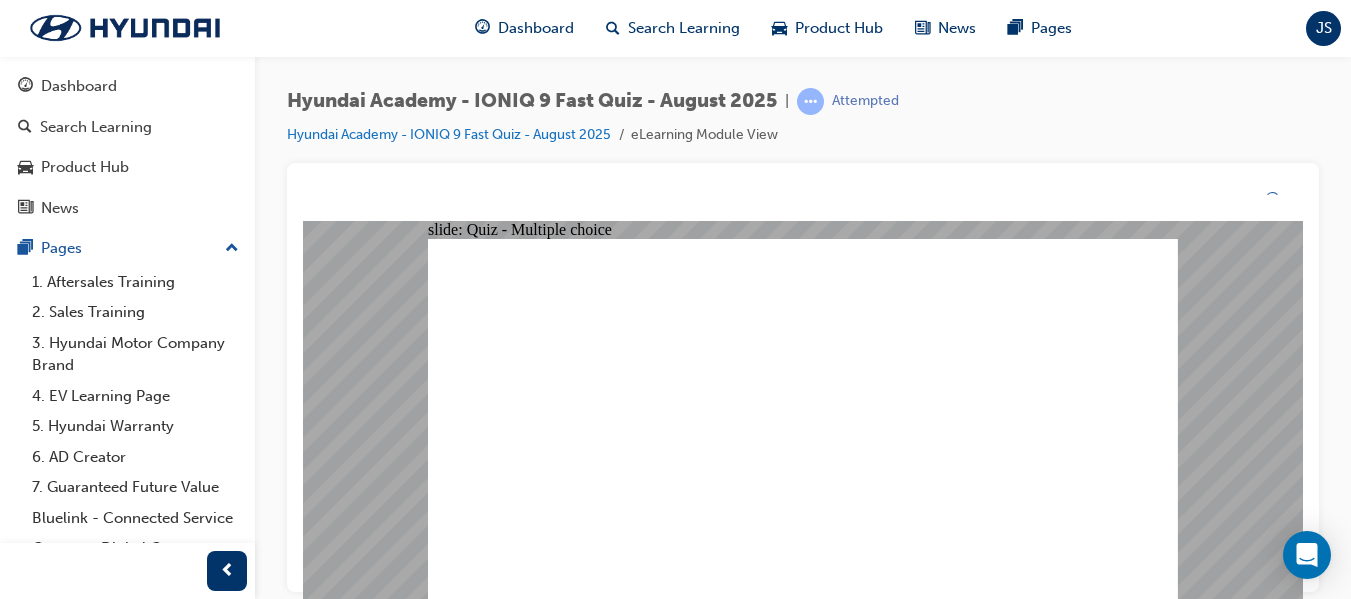 click 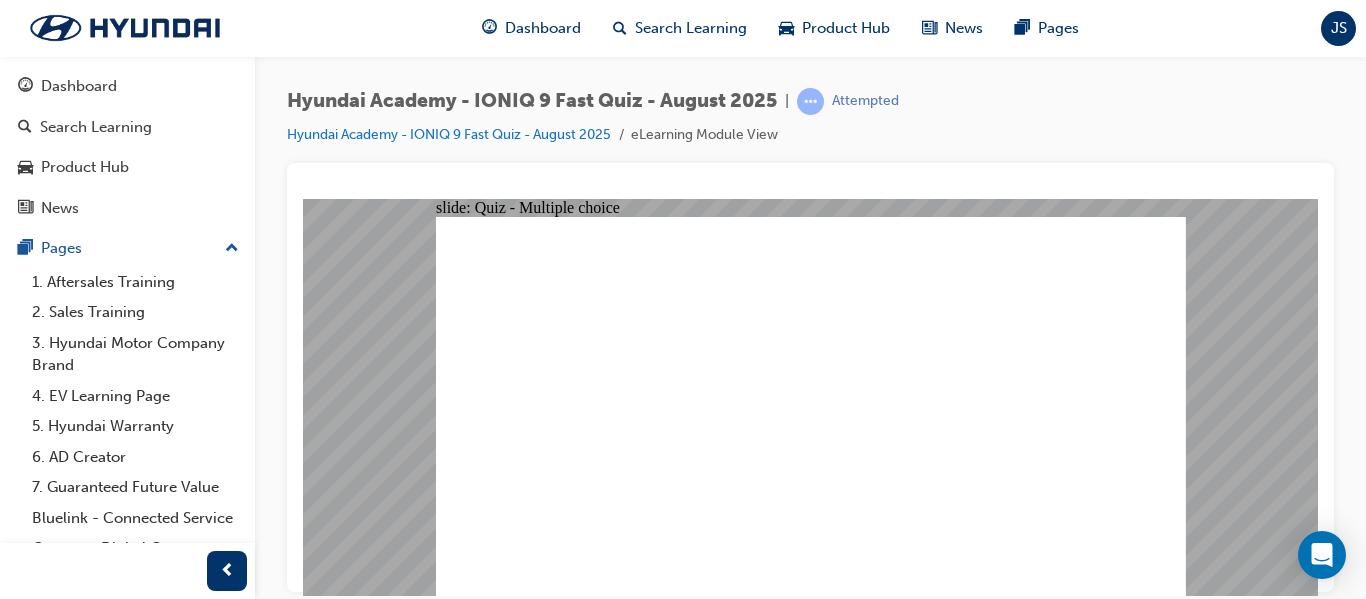 click 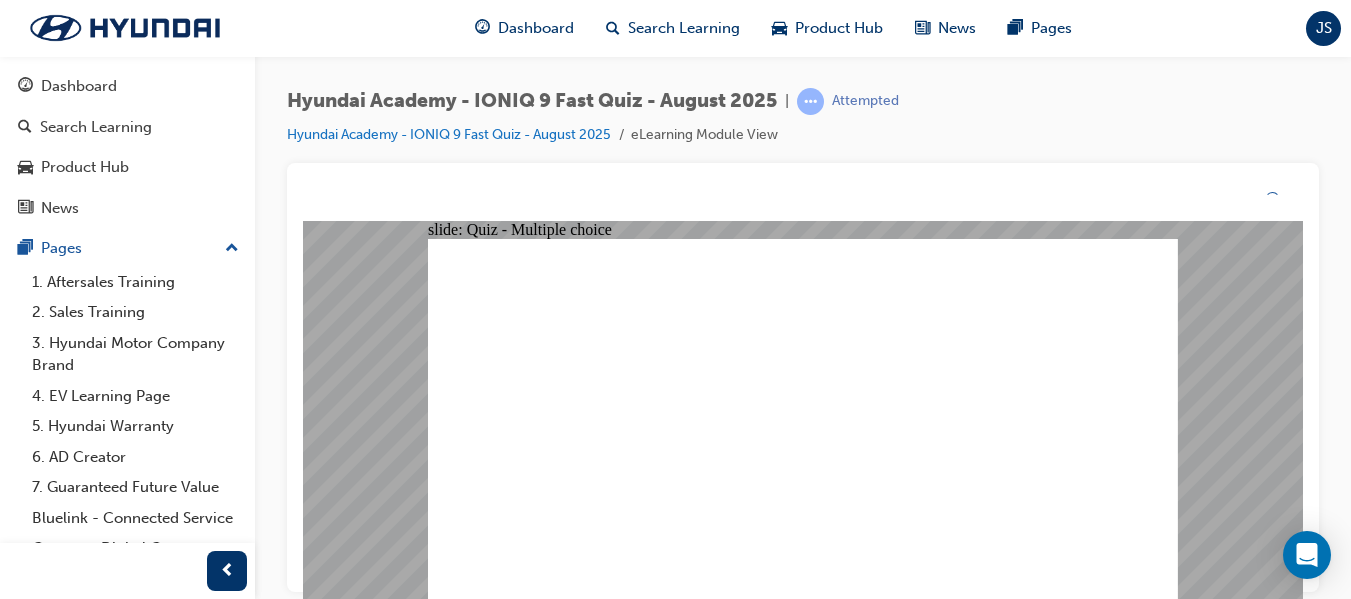click 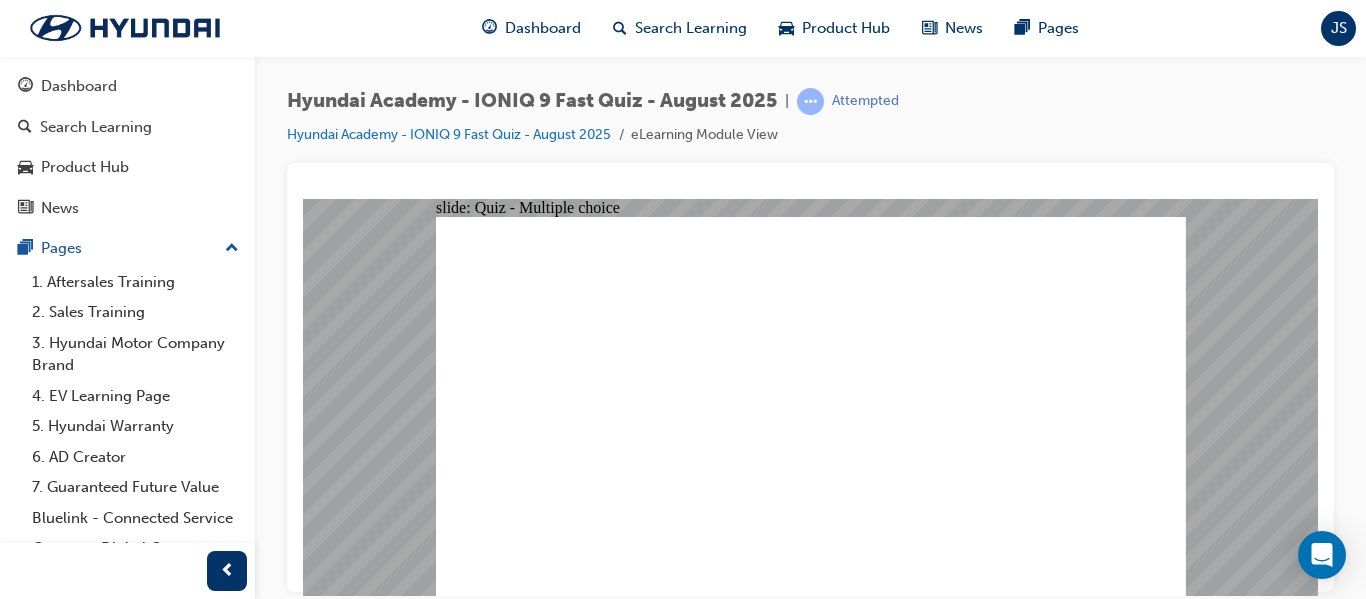 click 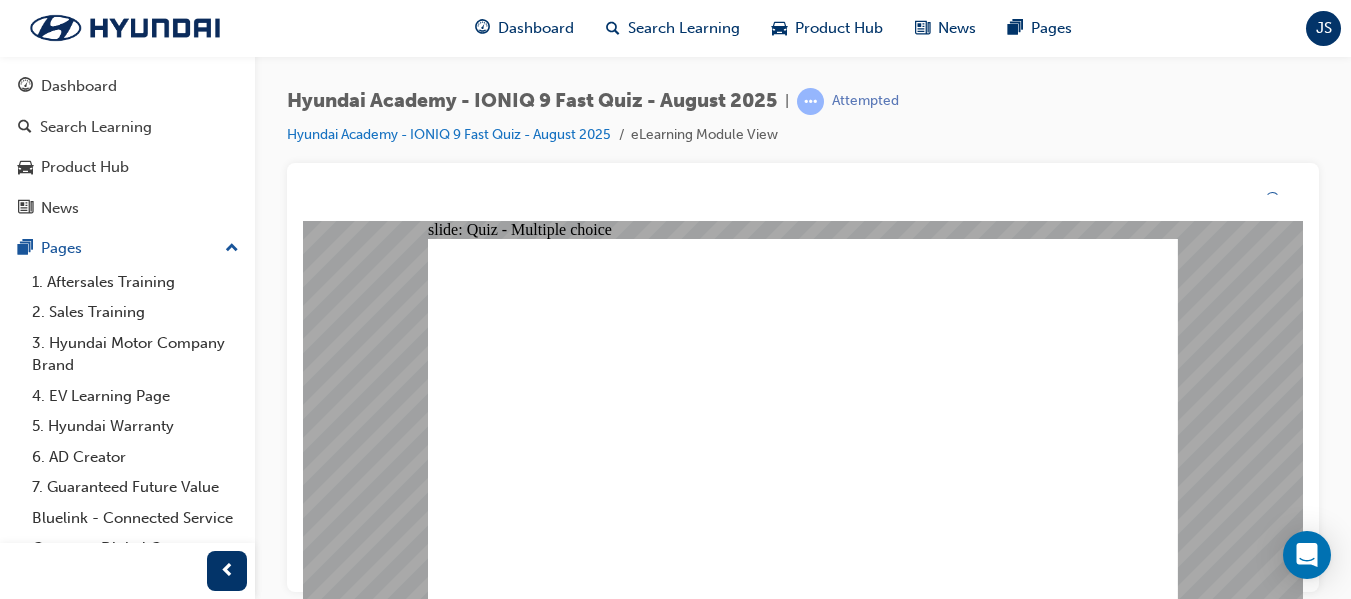 click 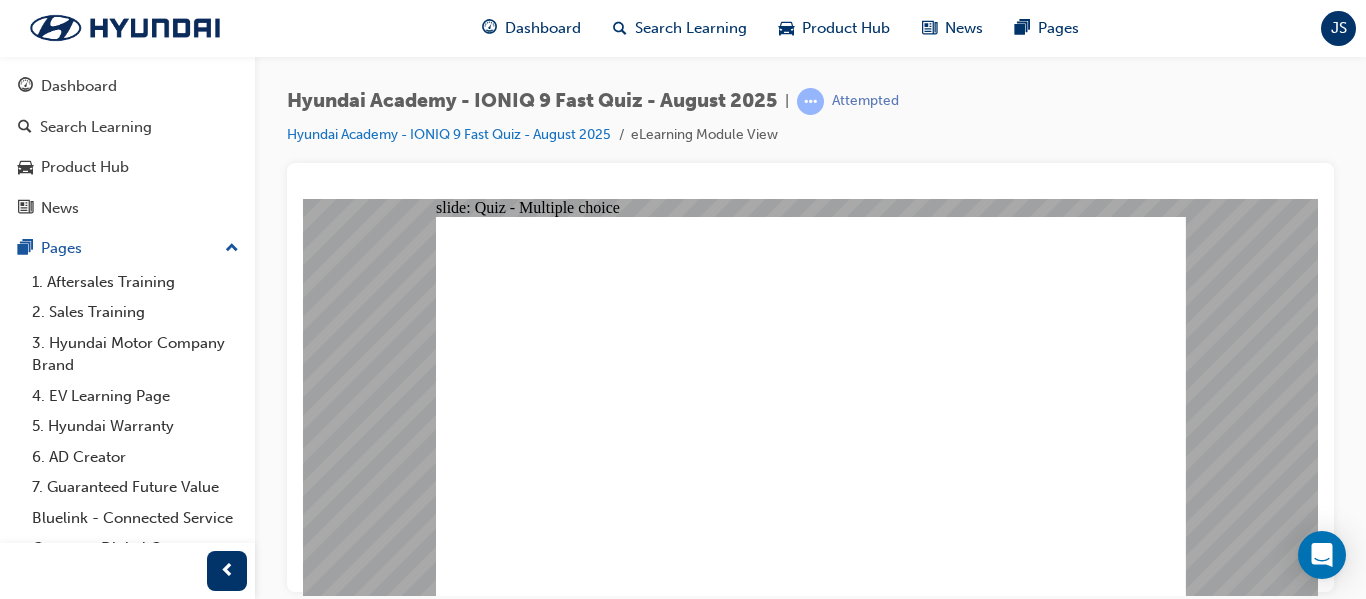click 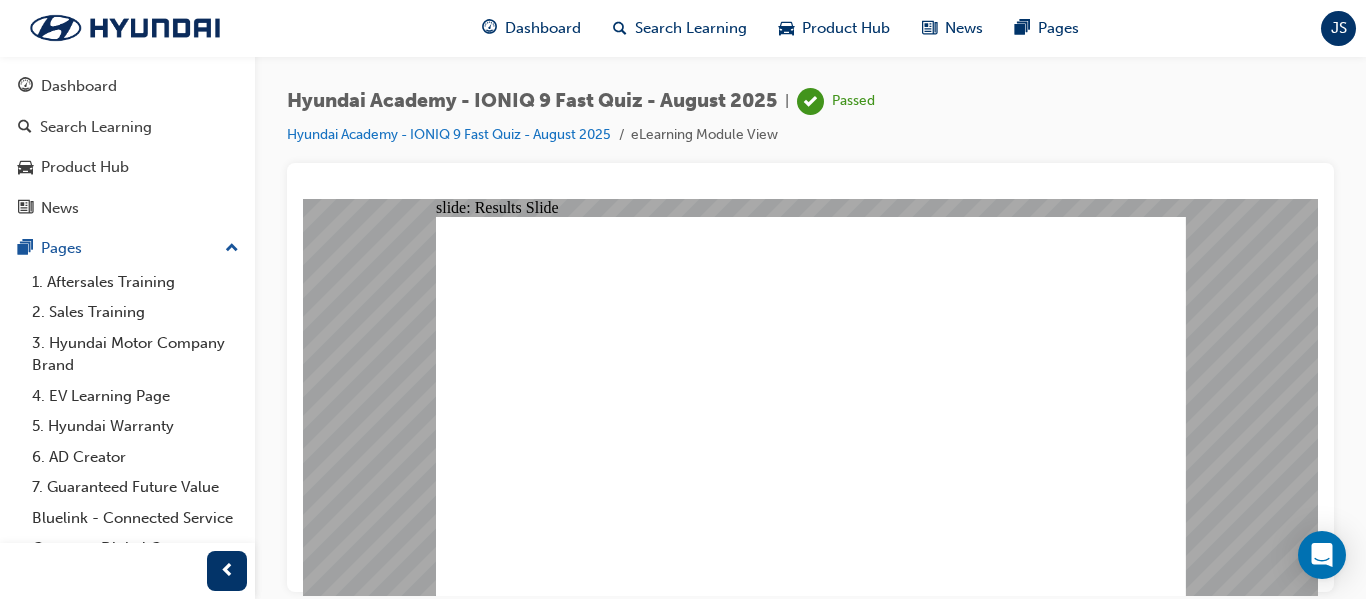 click 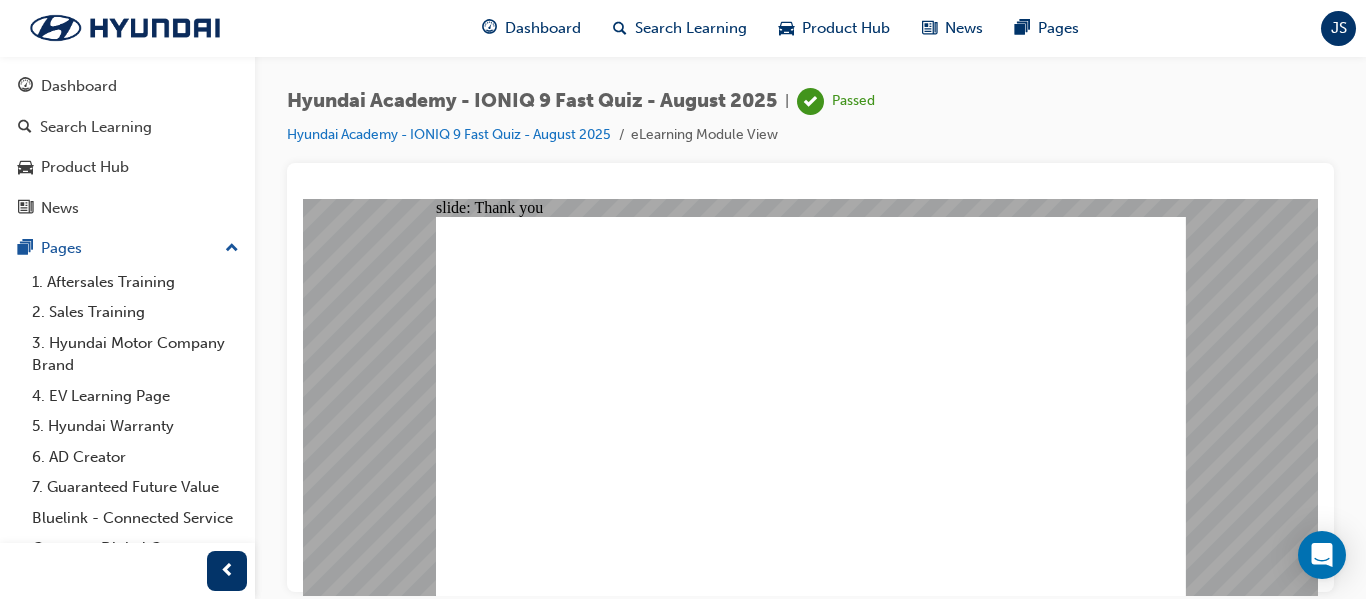 click 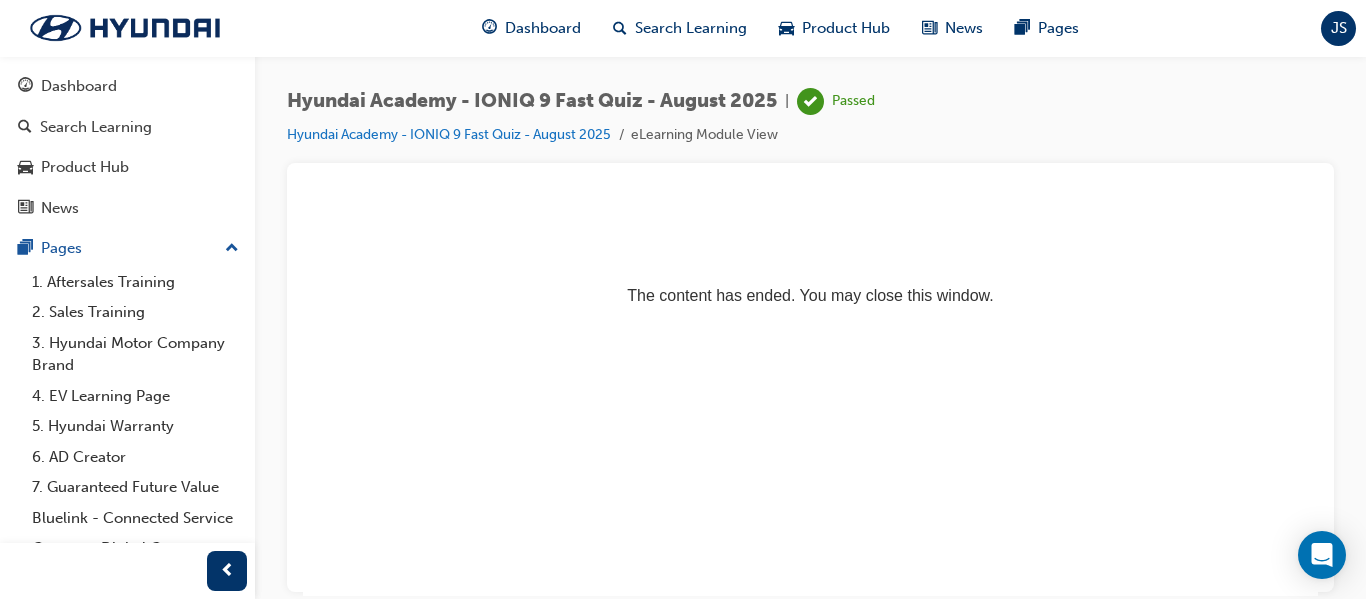 scroll, scrollTop: 0, scrollLeft: 0, axis: both 